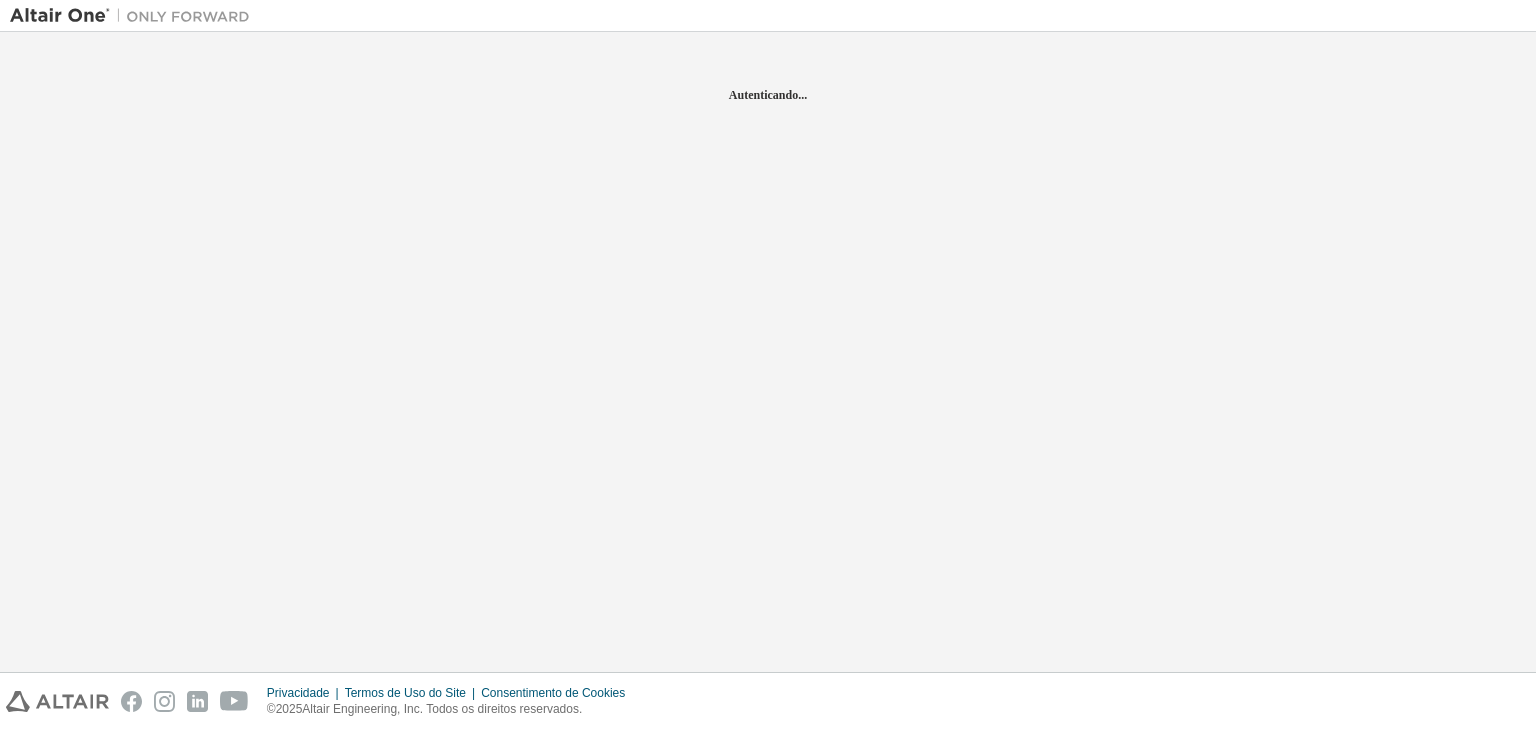 scroll, scrollTop: 0, scrollLeft: 0, axis: both 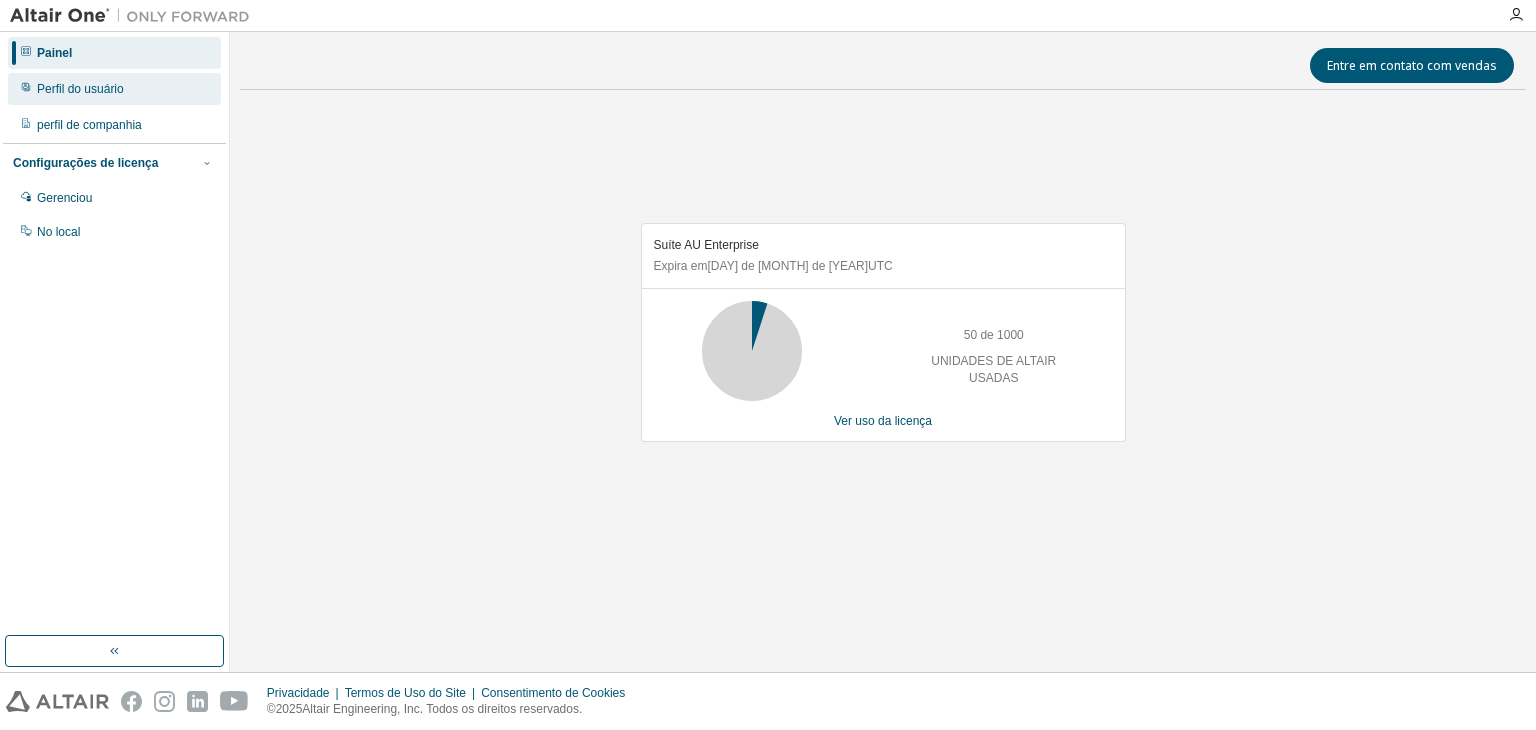 click on "Perfil do usuário" at bounding box center (80, 89) 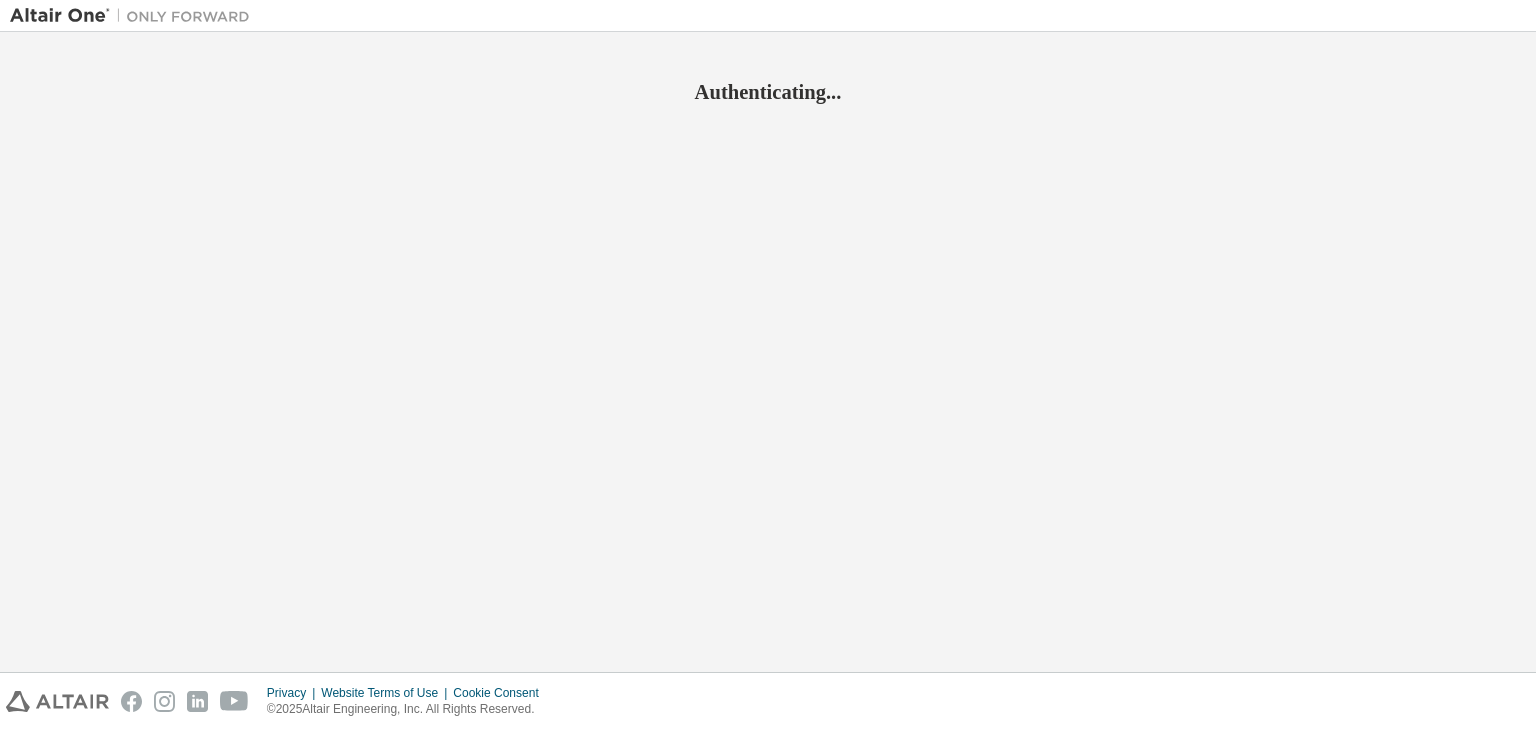 scroll, scrollTop: 0, scrollLeft: 0, axis: both 